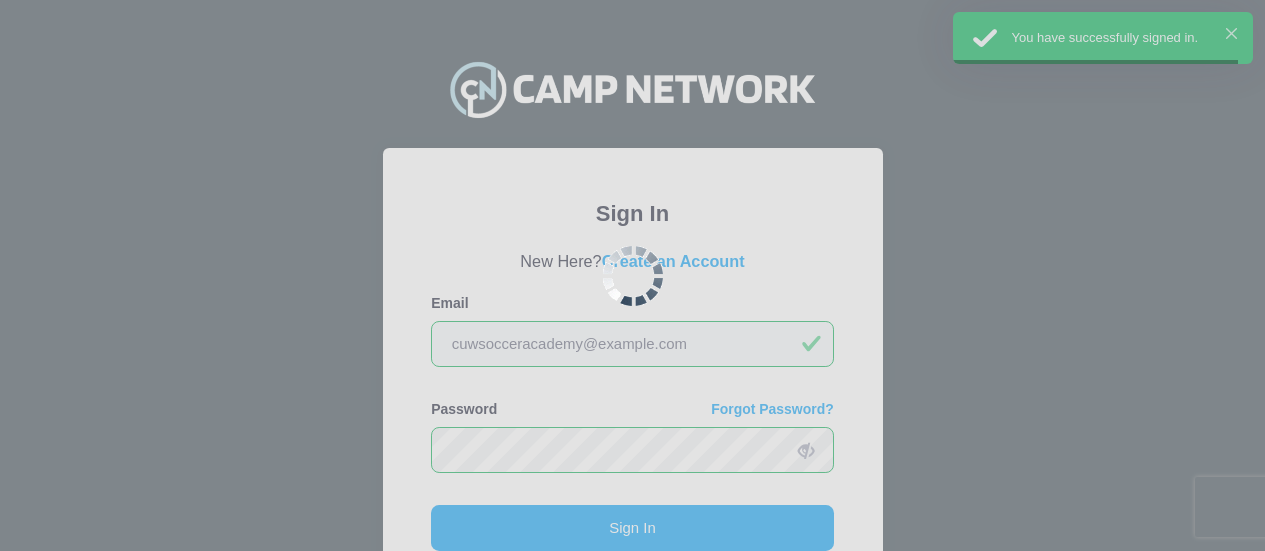 scroll, scrollTop: 0, scrollLeft: 0, axis: both 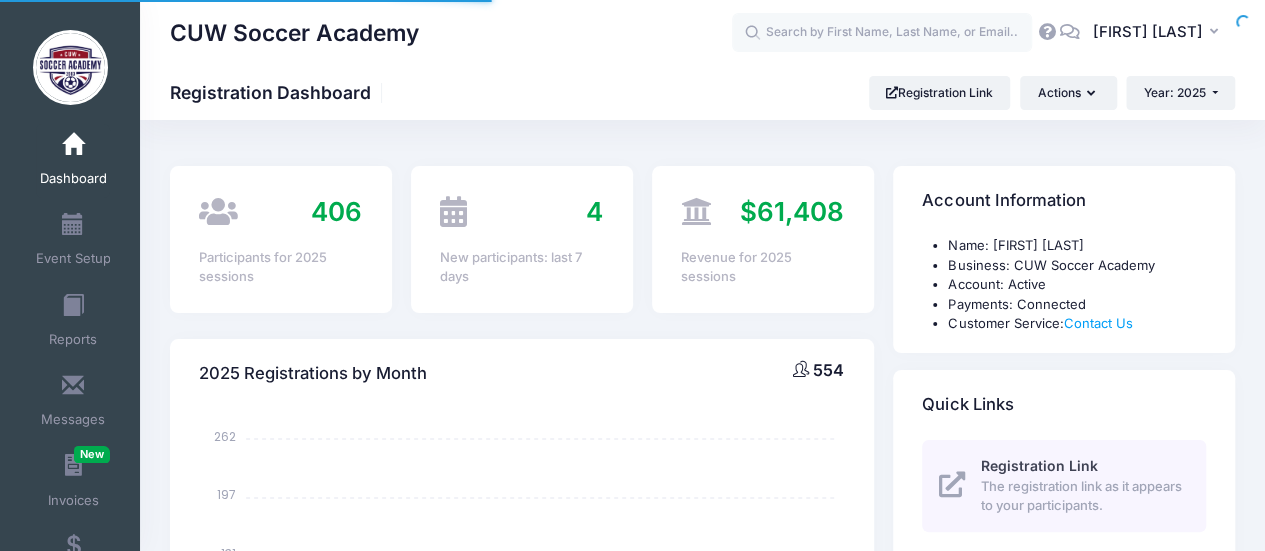 select 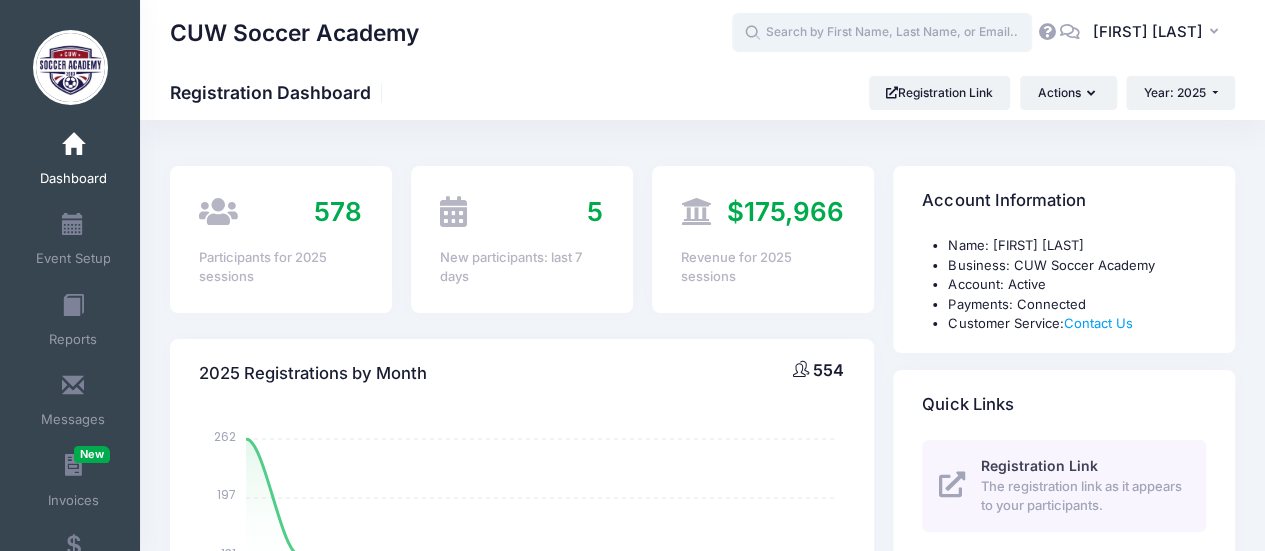 click at bounding box center [882, 33] 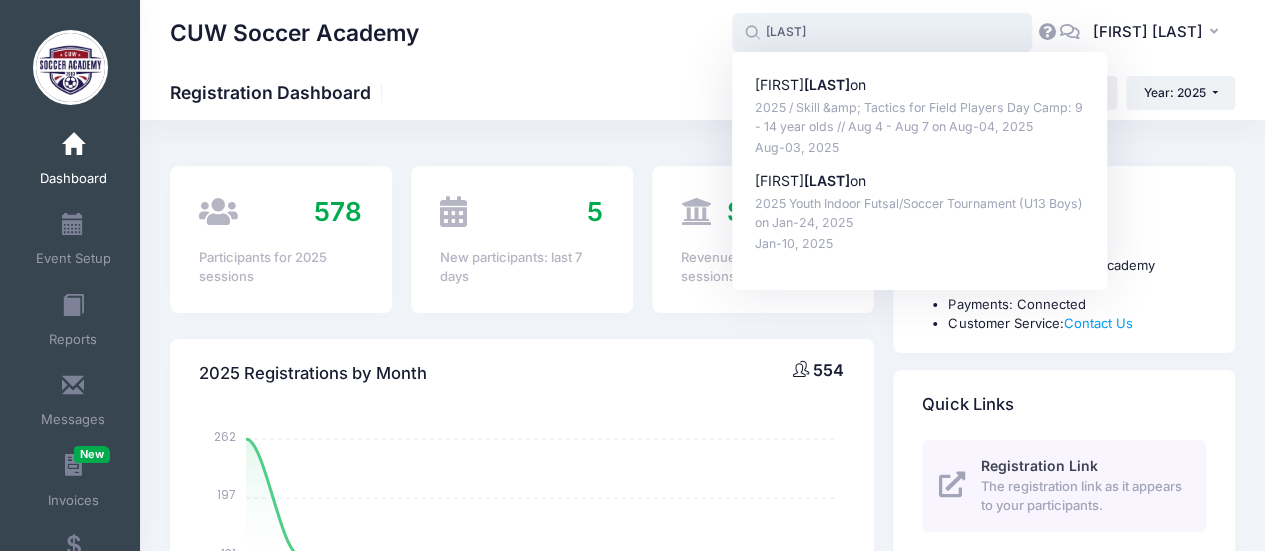type on "Ollie Nicholson (2025 / Skill &amp; Tactics for Field Players Day Camp: 9 - 14 year olds // Aug 4 - Aug 7, Aug-04, 2025)" 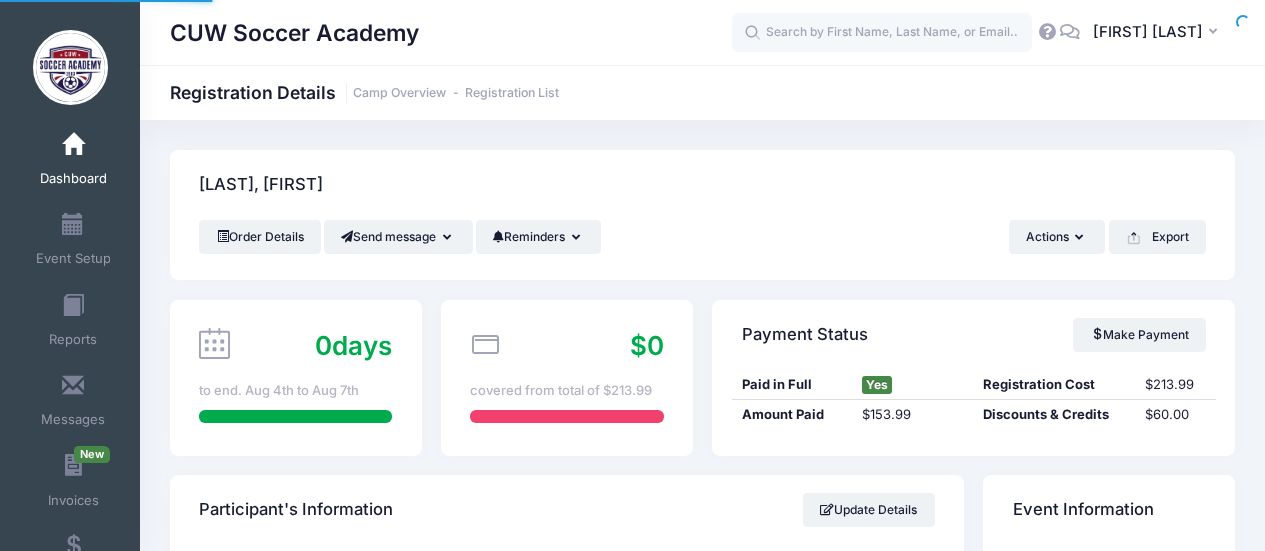 scroll, scrollTop: 0, scrollLeft: 0, axis: both 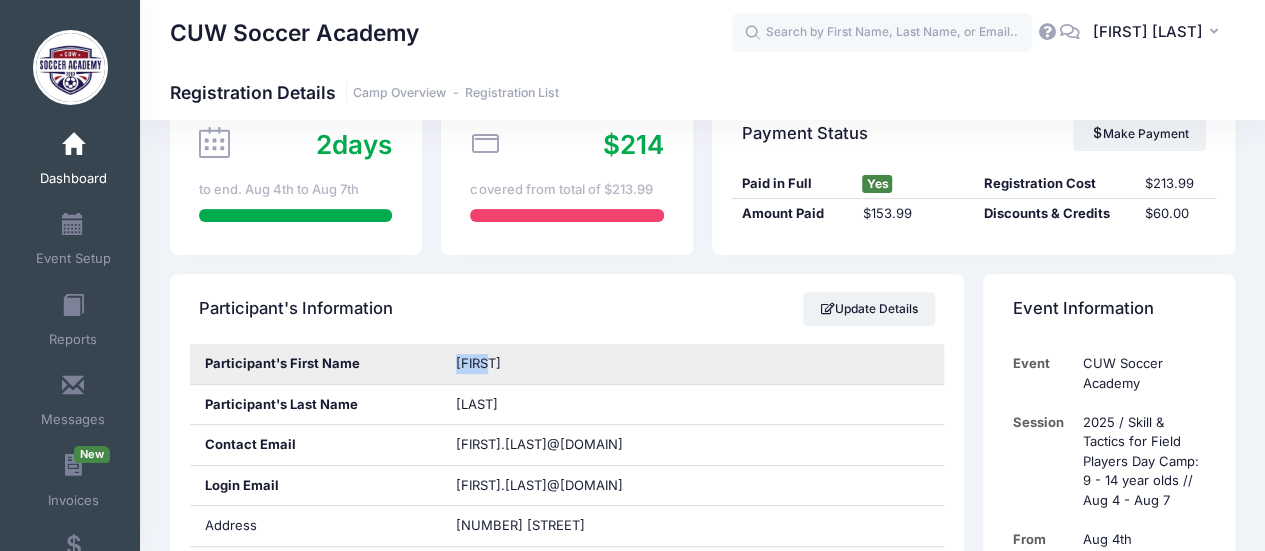 drag, startPoint x: 458, startPoint y: 361, endPoint x: 495, endPoint y: 367, distance: 37.48333 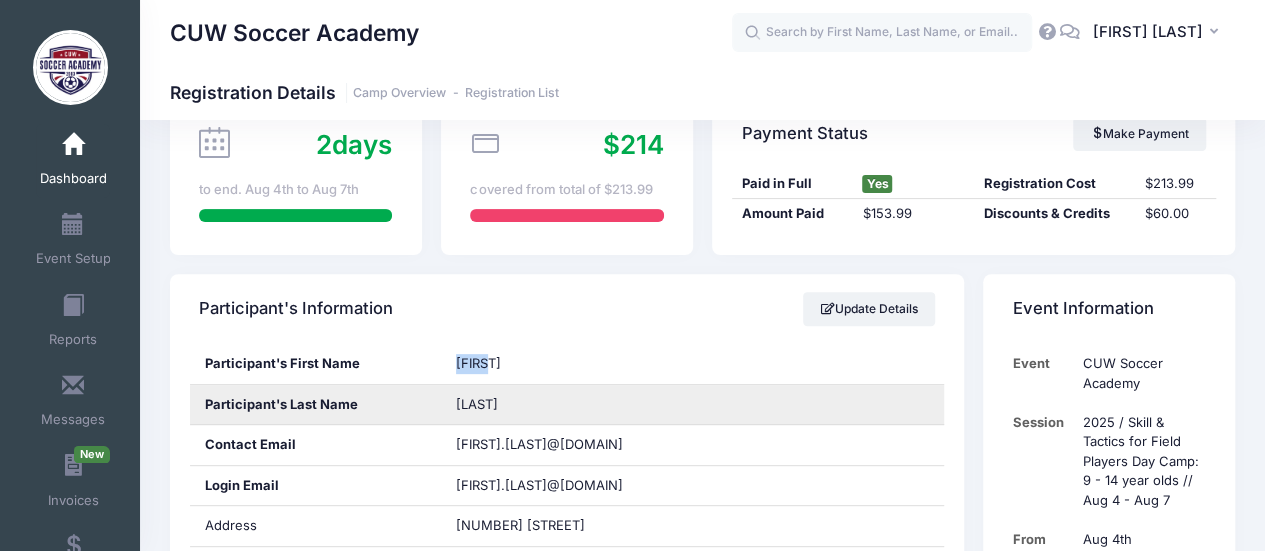 drag, startPoint x: 458, startPoint y: 403, endPoint x: 514, endPoint y: 404, distance: 56.008926 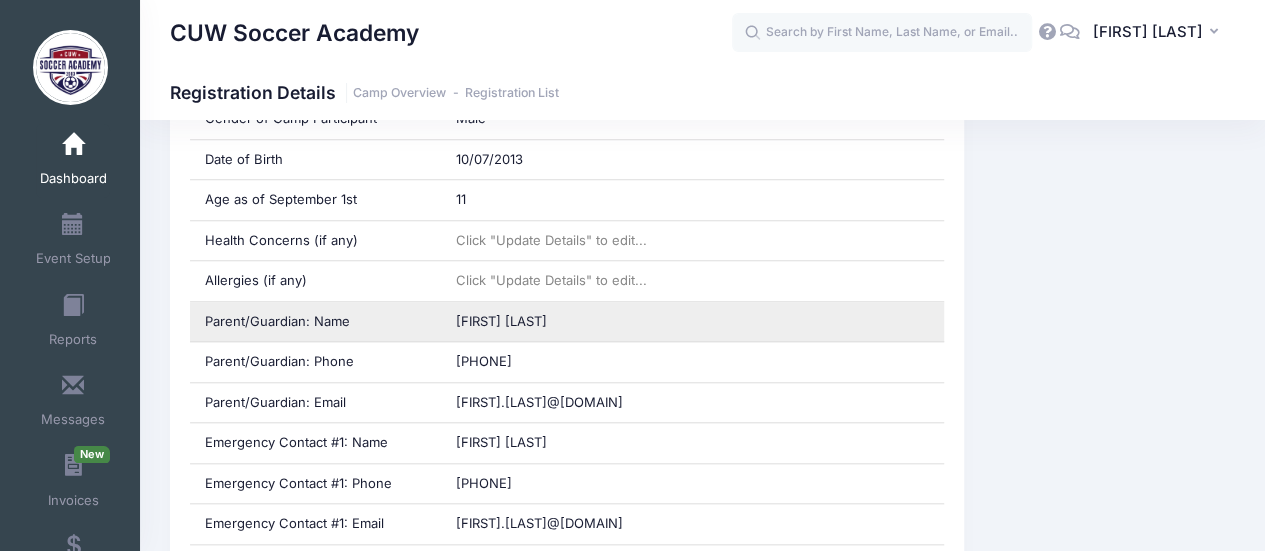 scroll, scrollTop: 801, scrollLeft: 0, axis: vertical 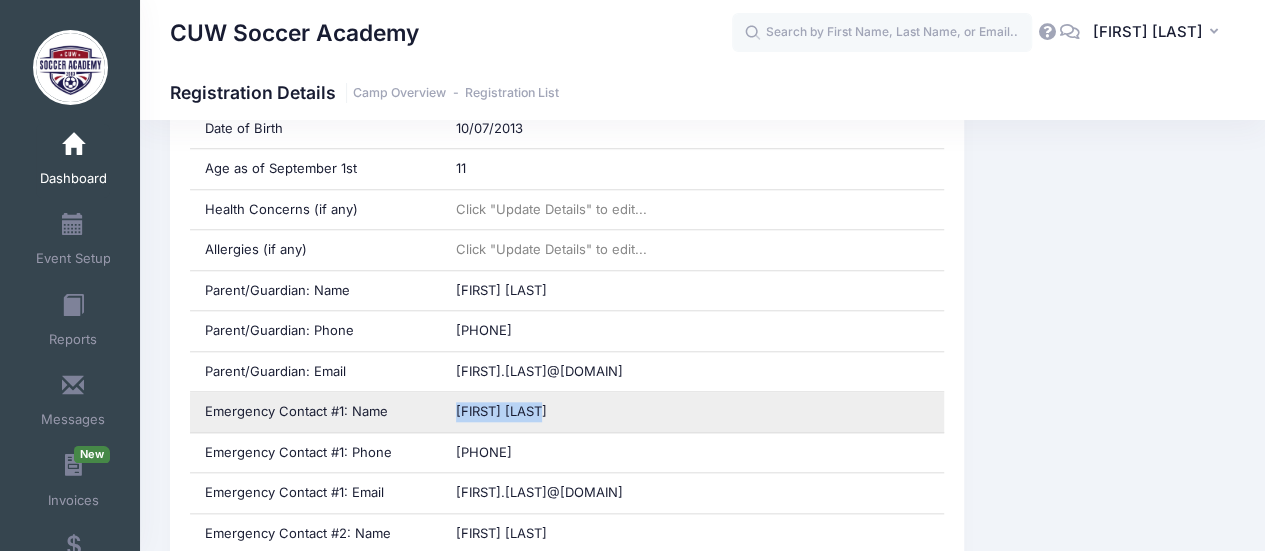 drag, startPoint x: 457, startPoint y: 407, endPoint x: 548, endPoint y: 407, distance: 91 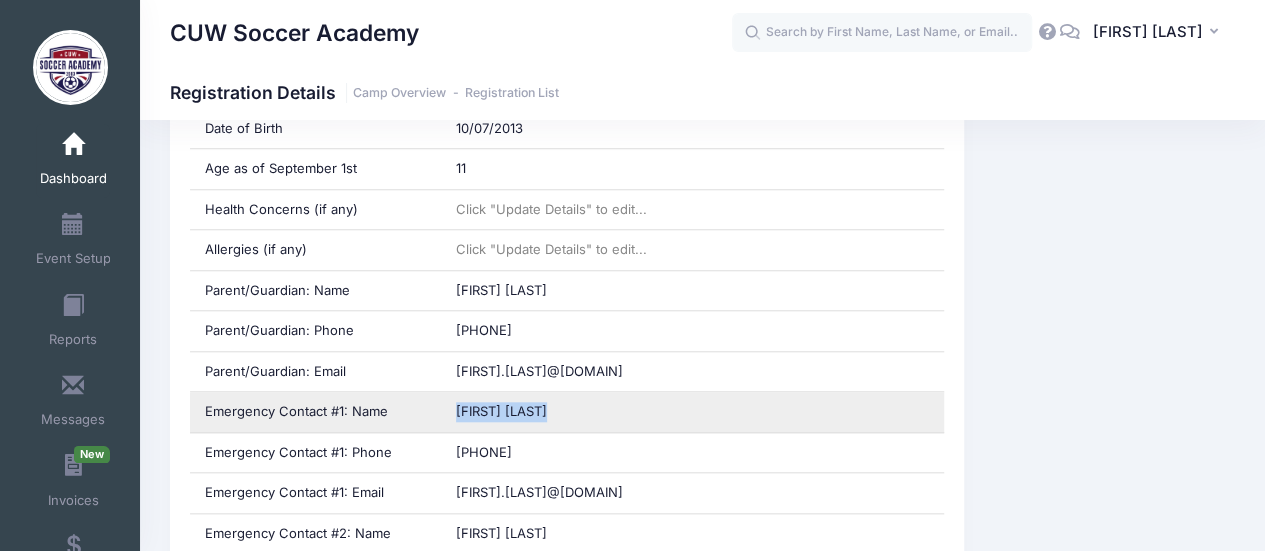drag, startPoint x: 456, startPoint y: 407, endPoint x: 553, endPoint y: 407, distance: 97 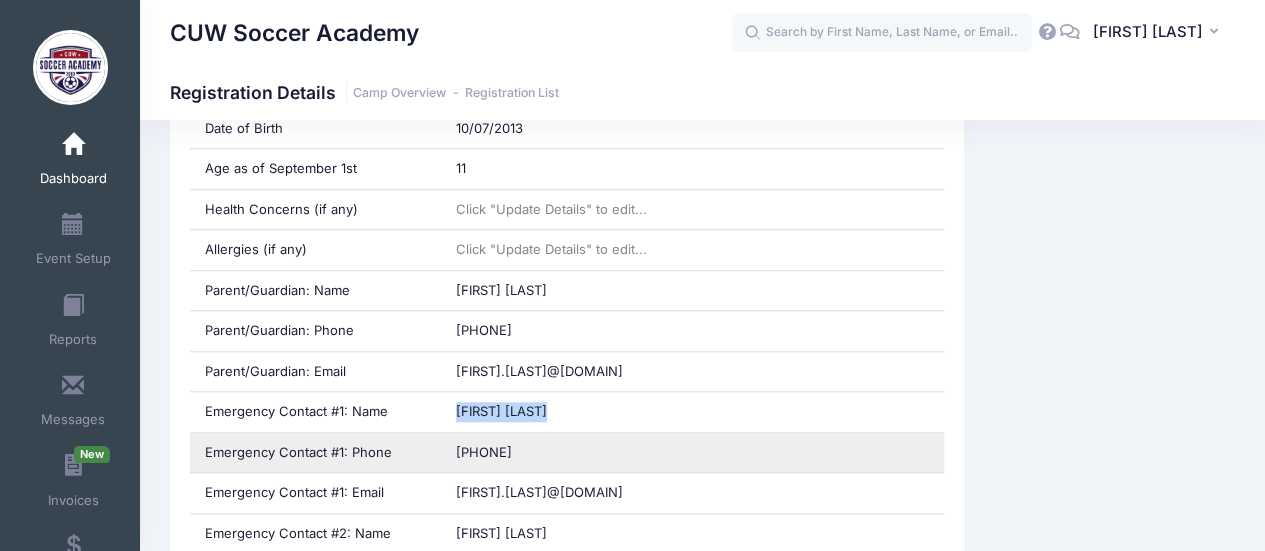 drag, startPoint x: 458, startPoint y: 447, endPoint x: 555, endPoint y: 444, distance: 97.04638 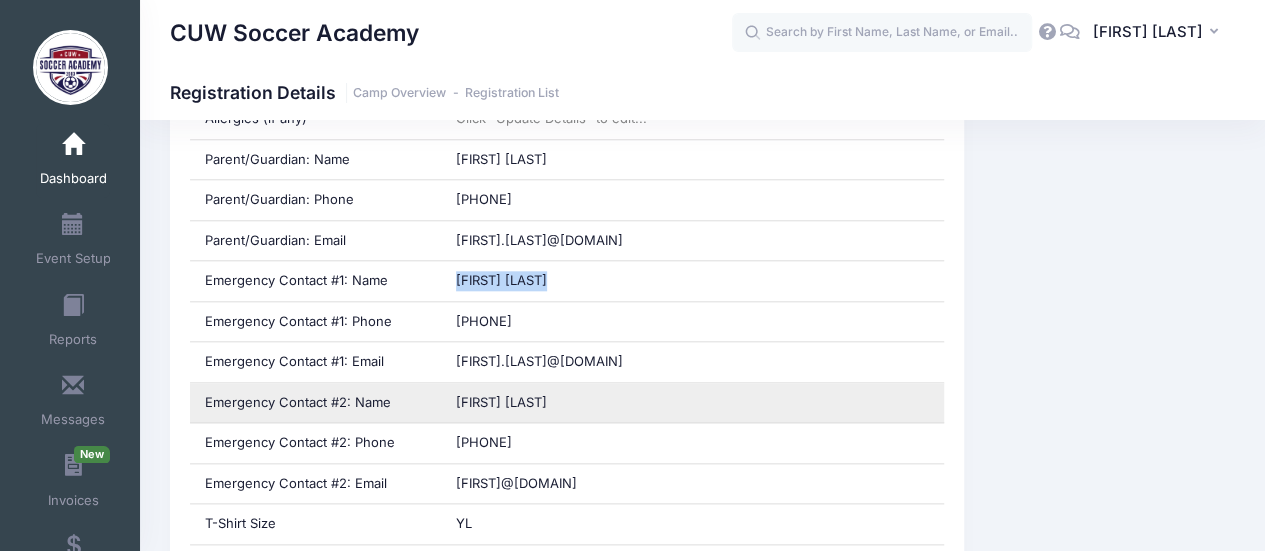 scroll, scrollTop: 1001, scrollLeft: 0, axis: vertical 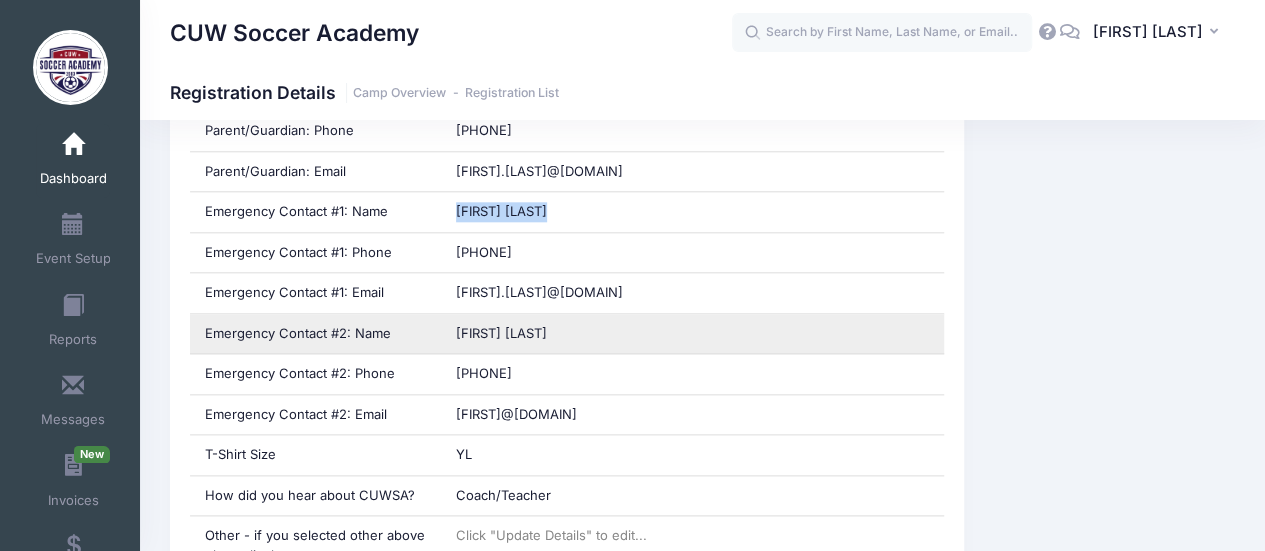 drag, startPoint x: 458, startPoint y: 327, endPoint x: 553, endPoint y: 327, distance: 95 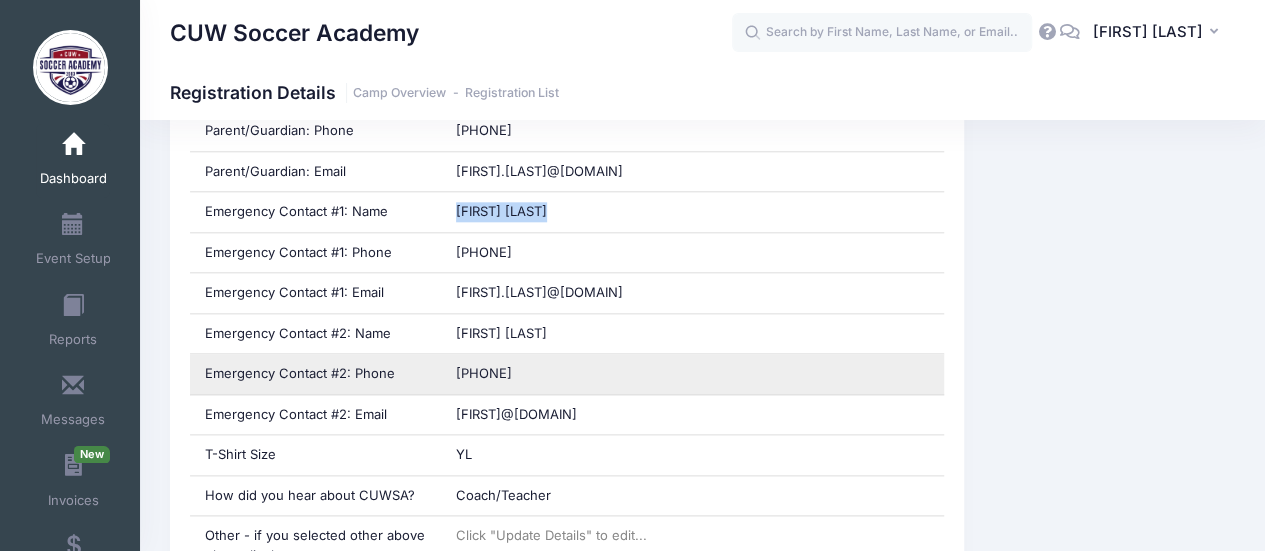 drag, startPoint x: 456, startPoint y: 366, endPoint x: 557, endPoint y: 365, distance: 101.00495 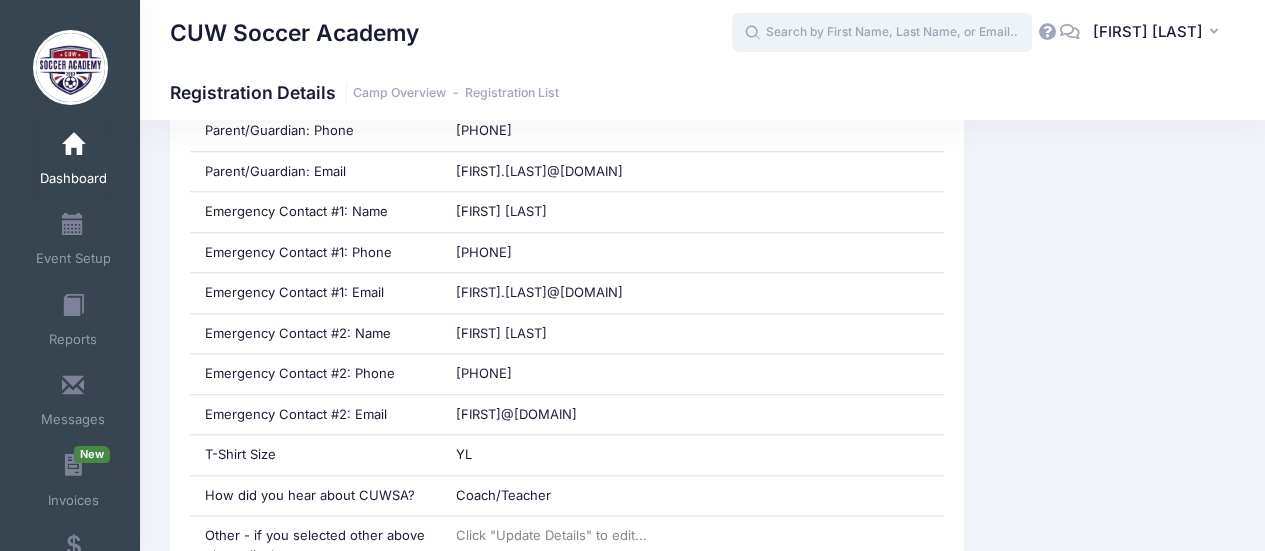 click at bounding box center (882, 33) 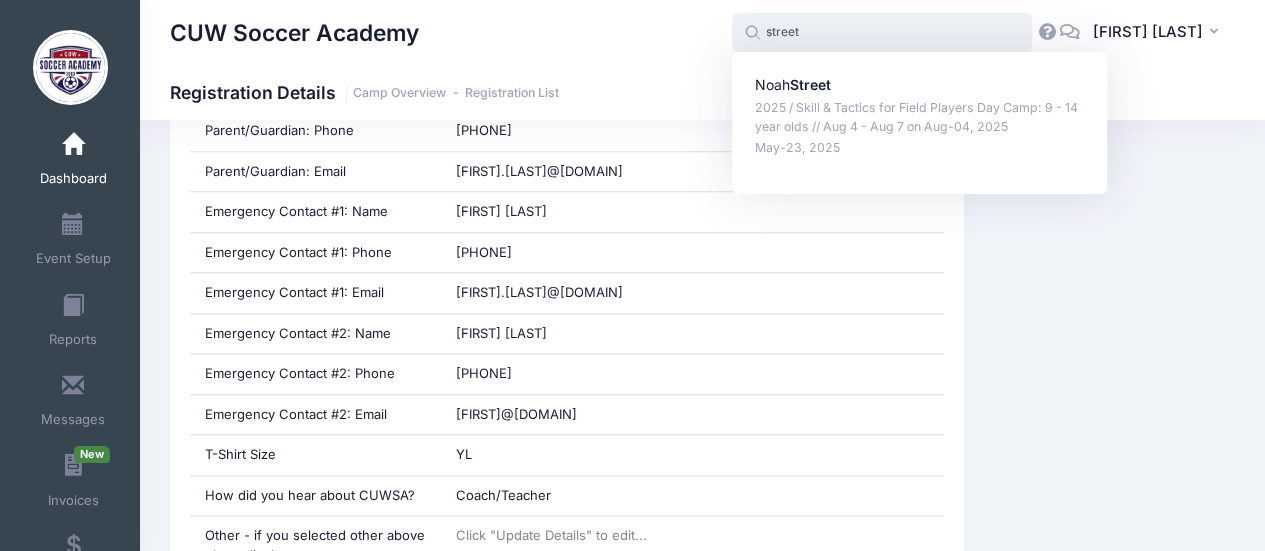type on "Noah Street (2025 / Skill &amp; Tactics for Field Players Day Camp: 9 - 14 year olds // Aug 4 - Aug 7, Aug-04, 2025)" 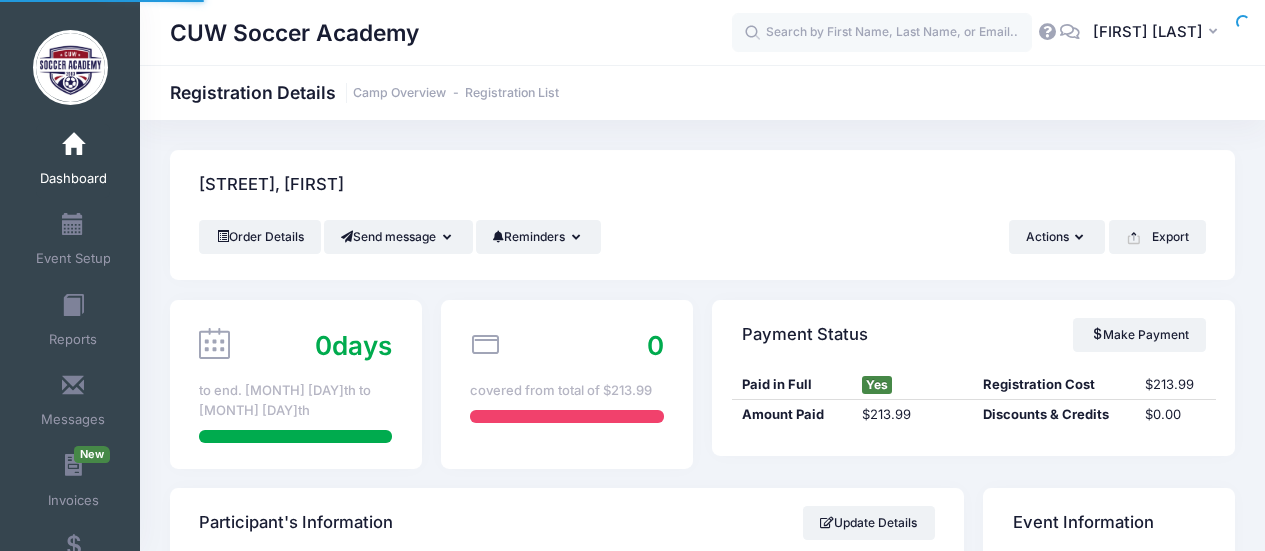 scroll, scrollTop: 0, scrollLeft: 0, axis: both 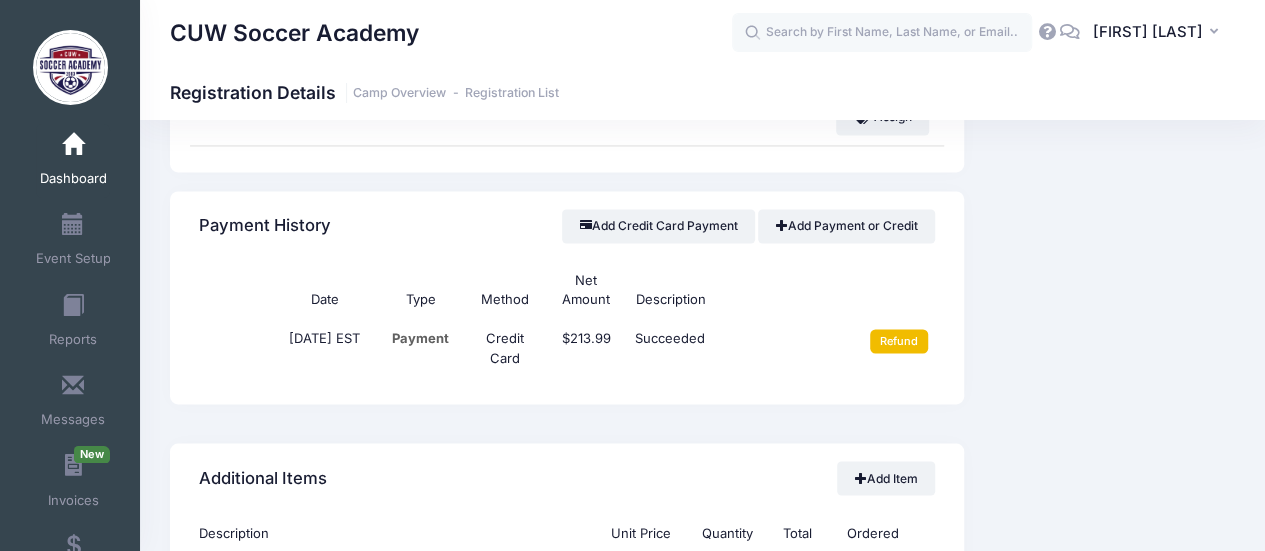 click on "Refund" at bounding box center (899, 341) 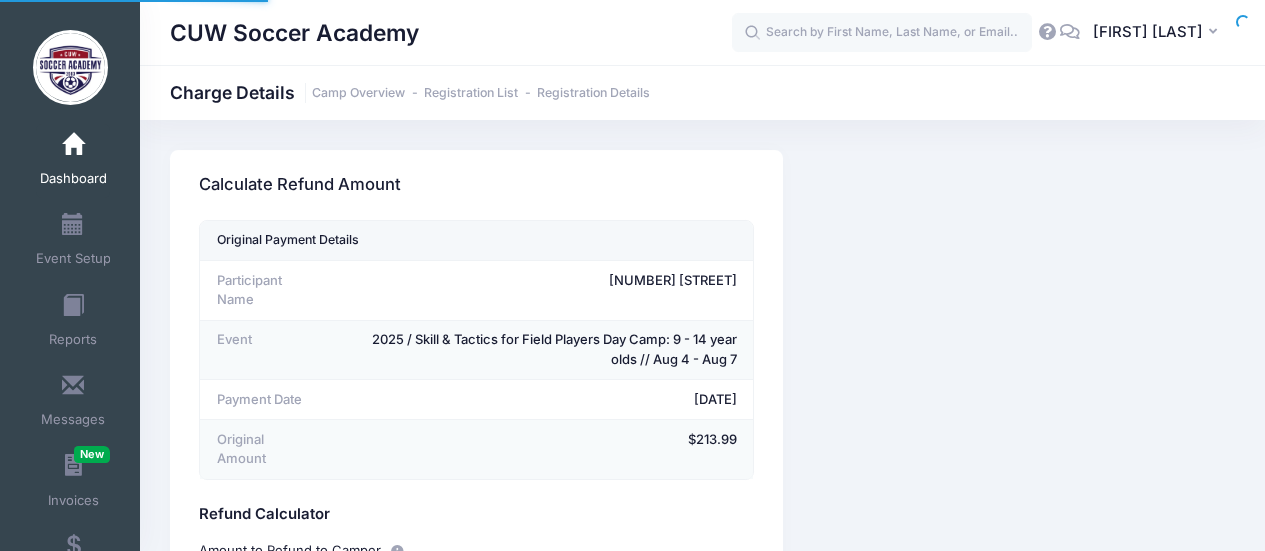 scroll, scrollTop: 0, scrollLeft: 0, axis: both 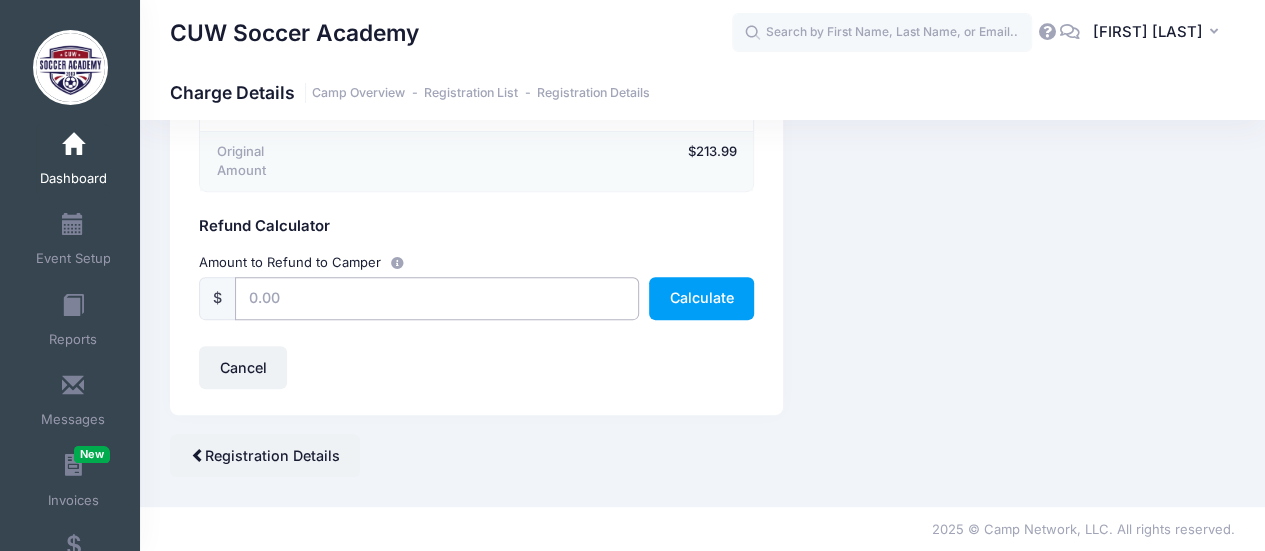 click at bounding box center (437, 298) 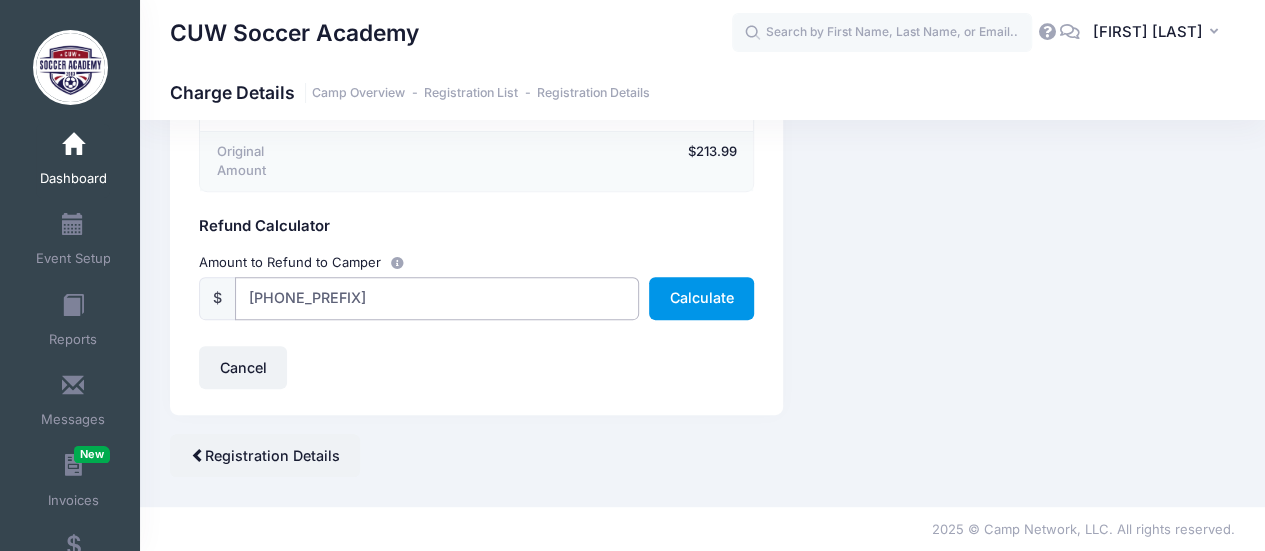 type on "[PHONE_PREFIX]" 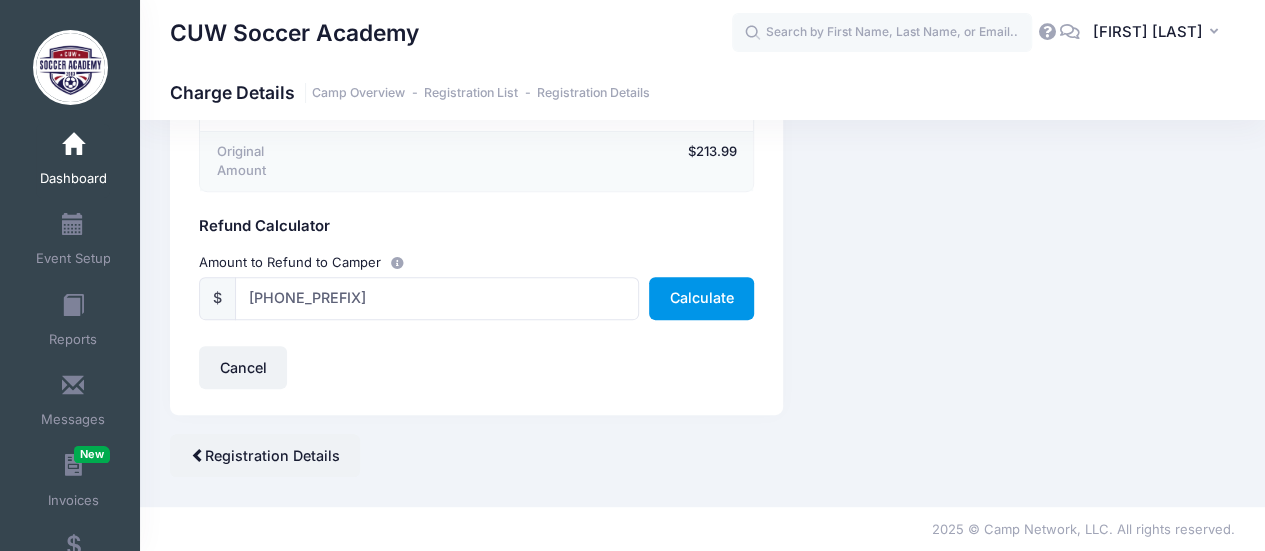 click on "Calculate" at bounding box center (701, 298) 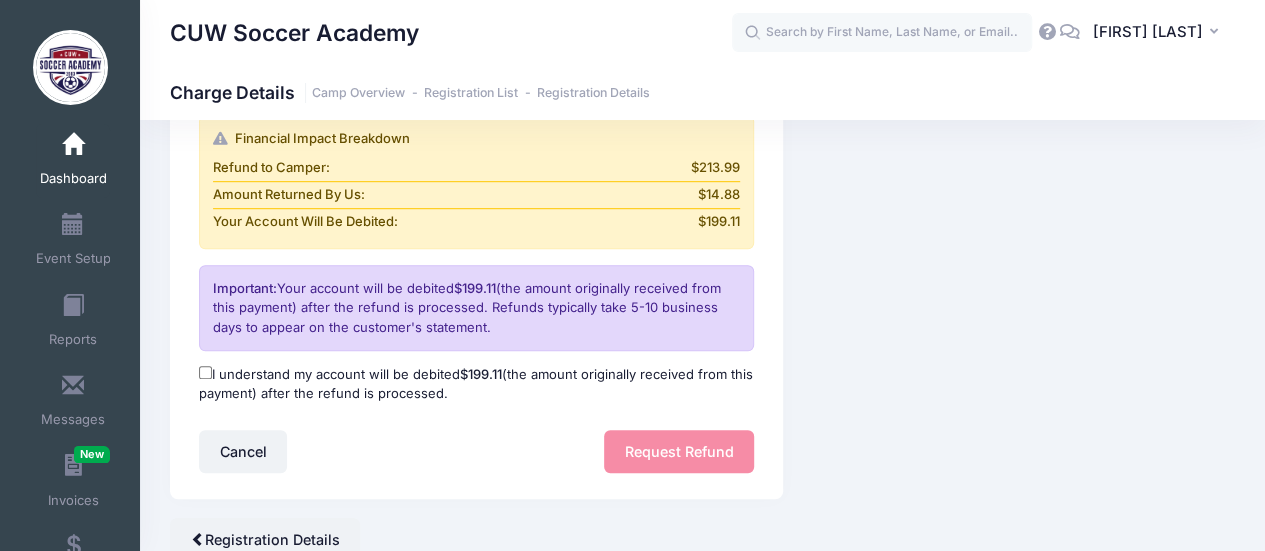 scroll, scrollTop: 588, scrollLeft: 0, axis: vertical 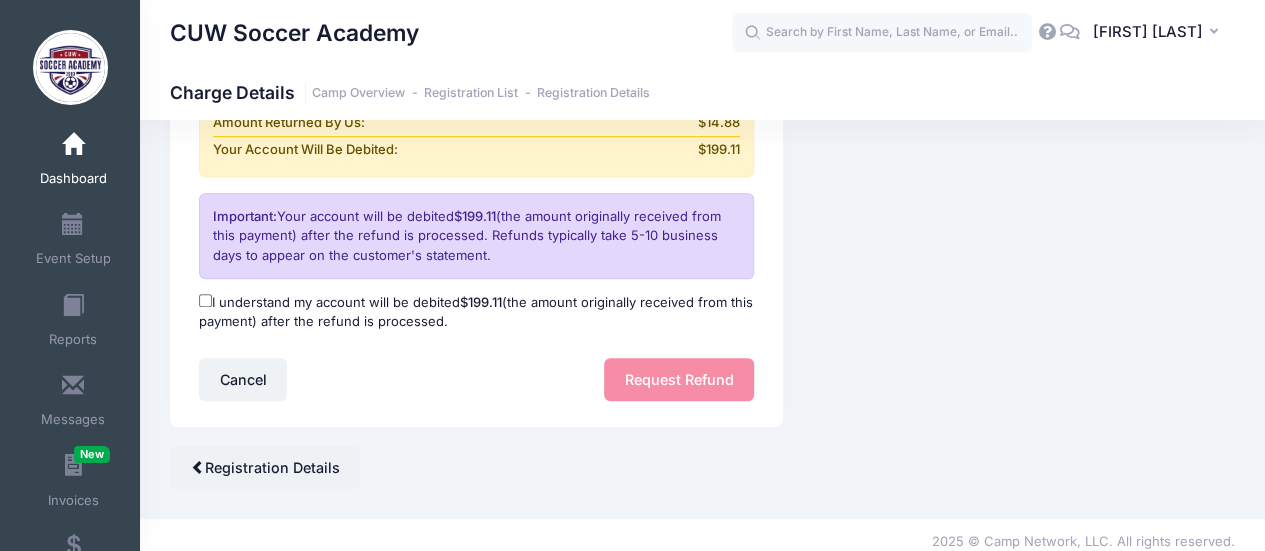 click on "I understand my account will be debited  $199.11  (the amount originally received from this payment) after the refund is processed." at bounding box center [205, 300] 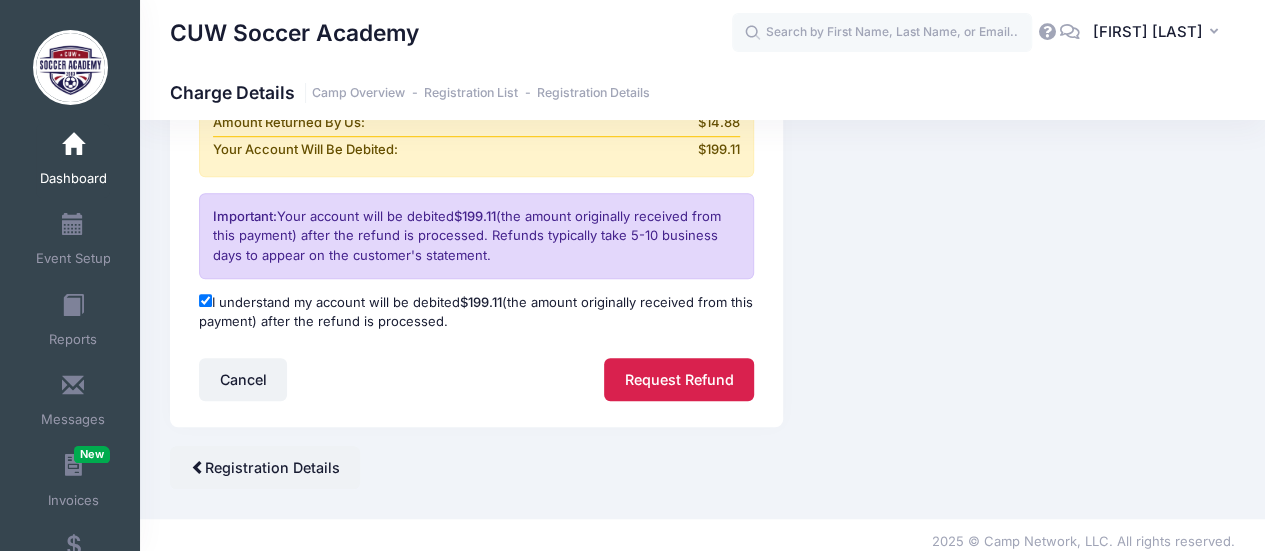 click on "Request Refund" at bounding box center [679, 379] 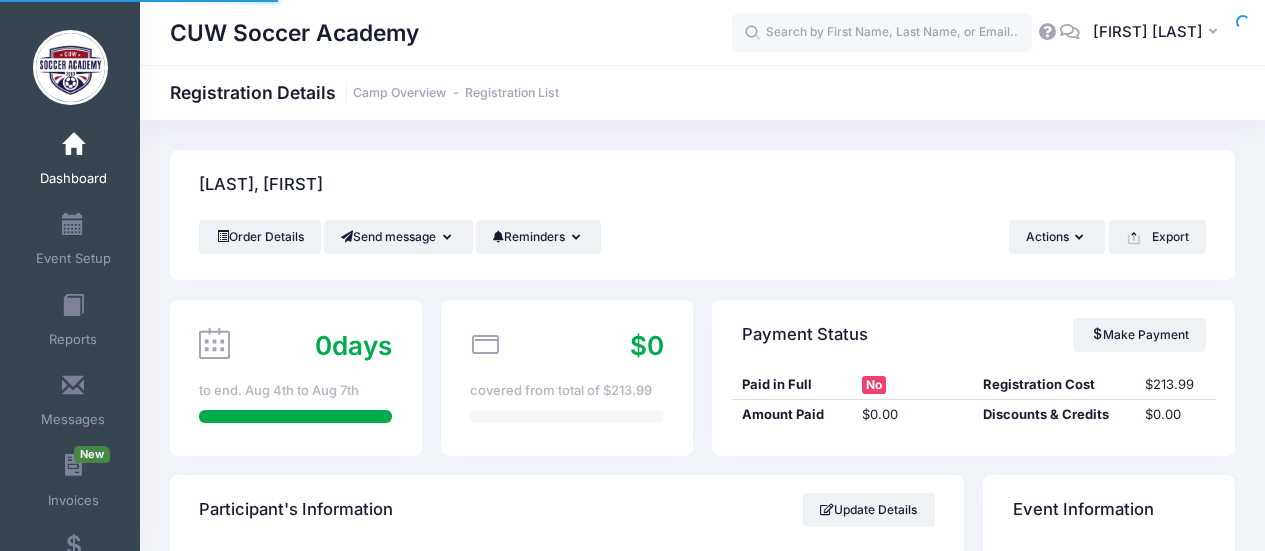 scroll, scrollTop: 0, scrollLeft: 0, axis: both 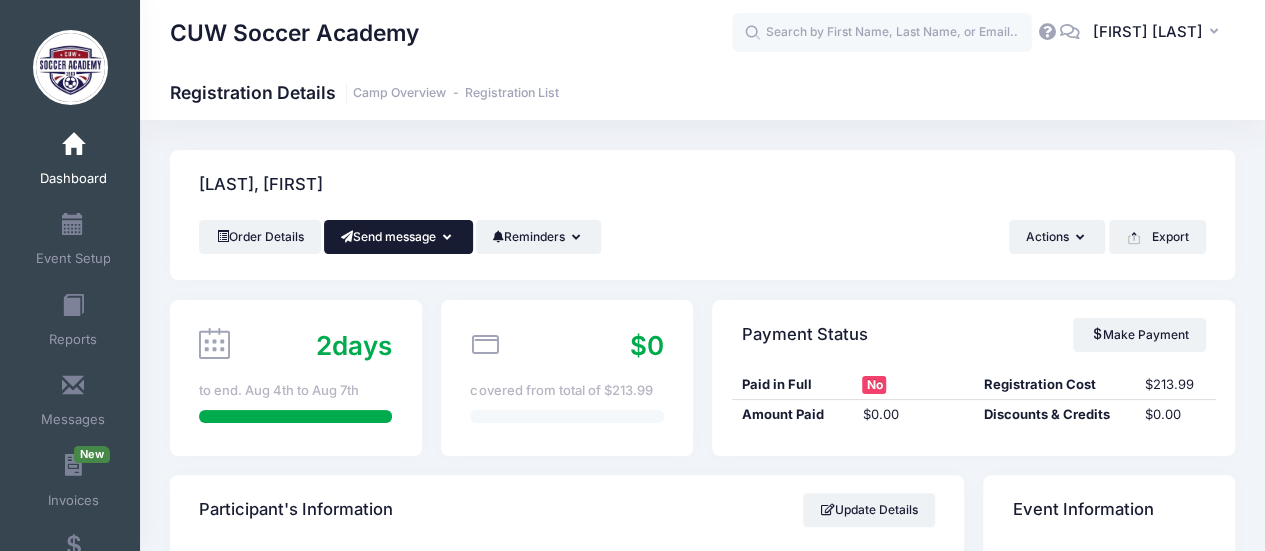 click on "Send message" at bounding box center (398, 237) 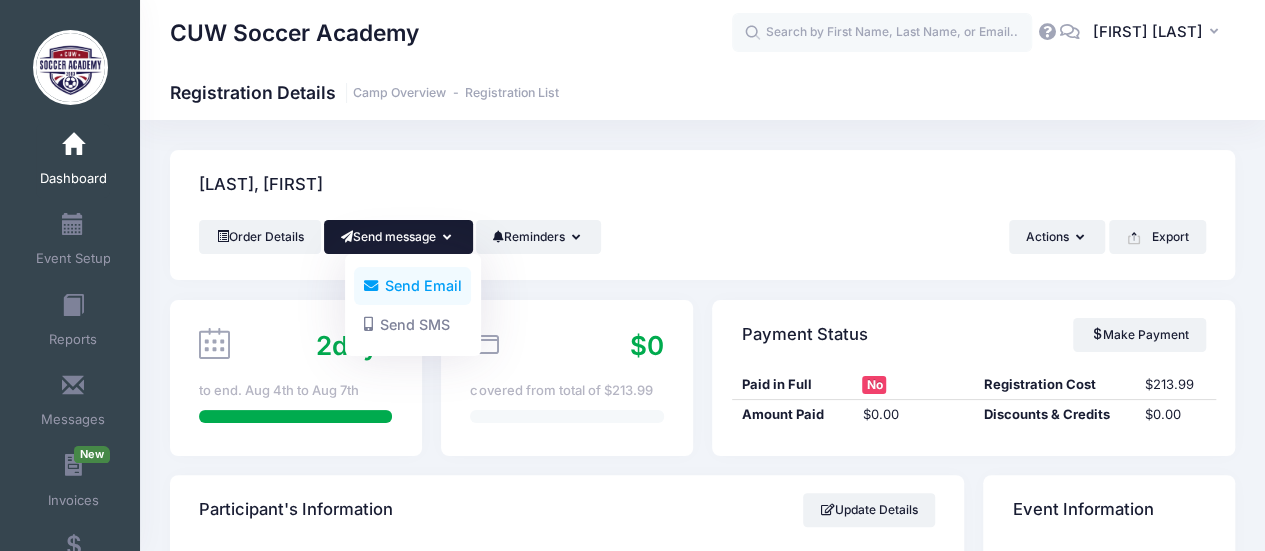 click on "Send Email" at bounding box center (412, 286) 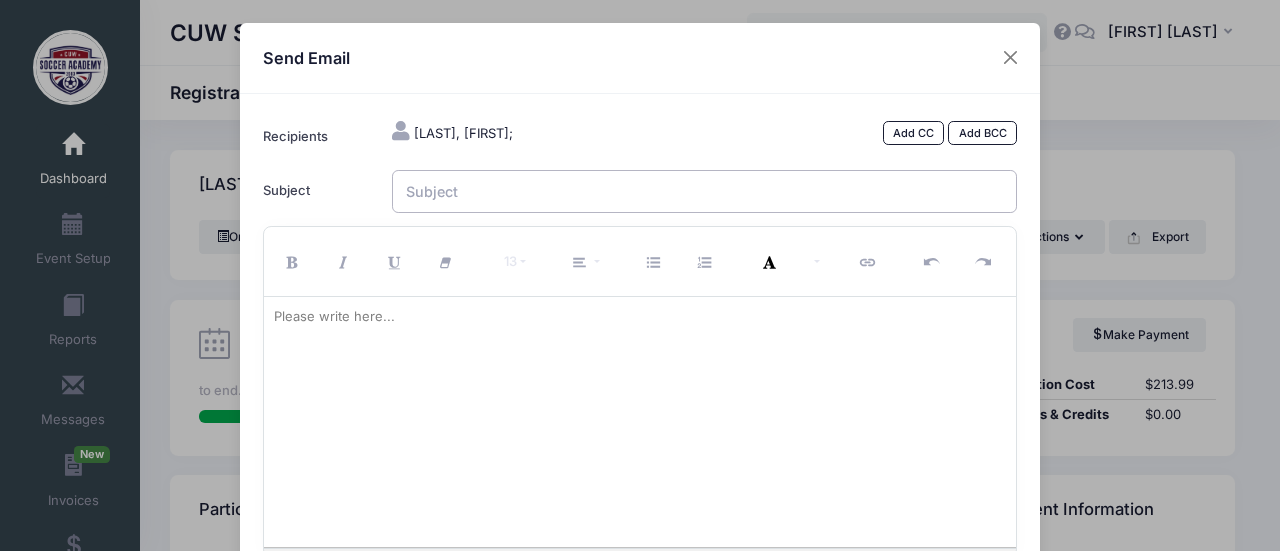 click on "Subject" at bounding box center (705, 191) 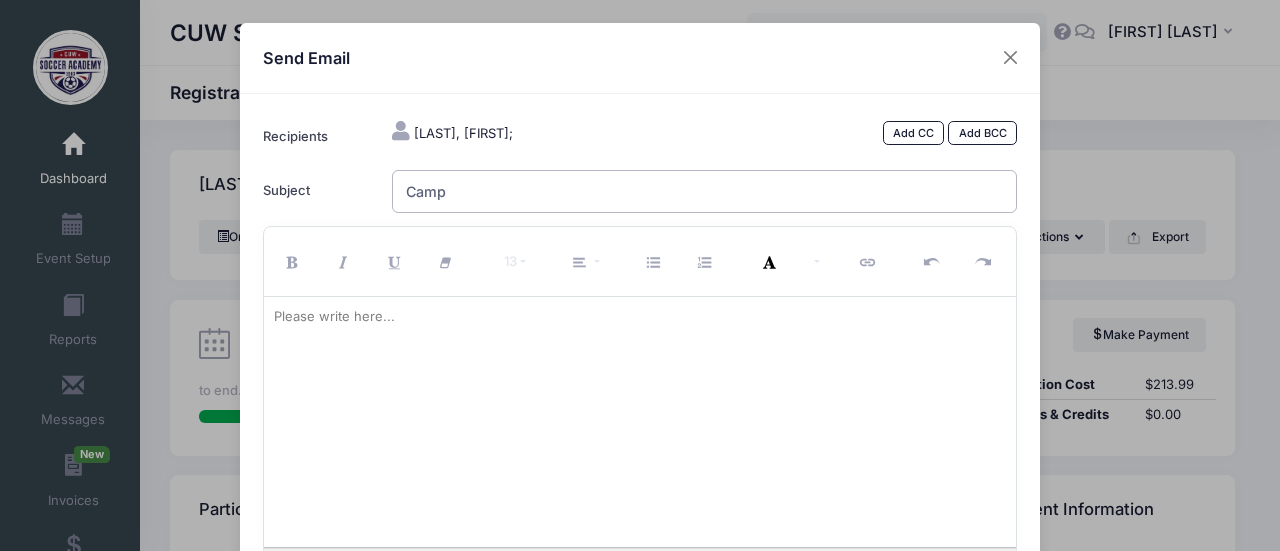 type on "Camp Refund" 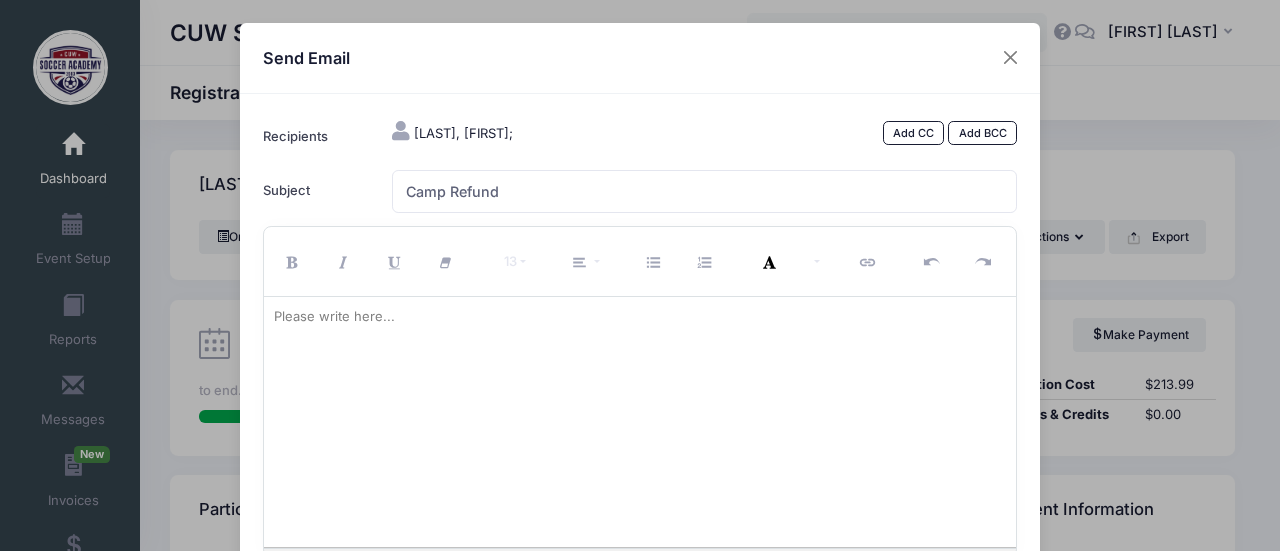 click on "Please write here..." at bounding box center (334, 317) 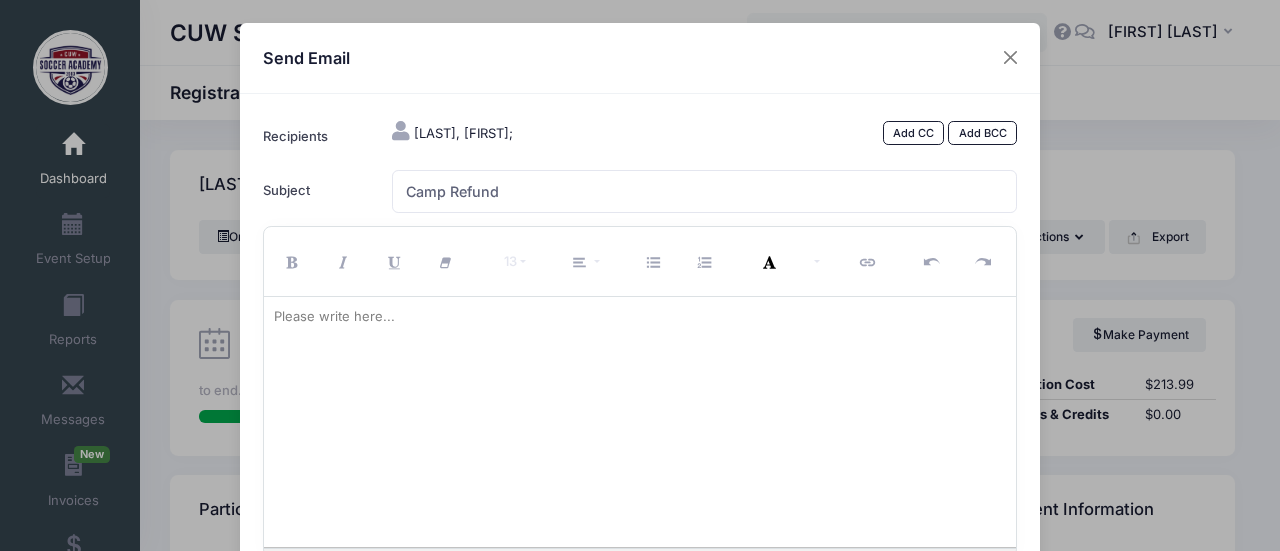 type 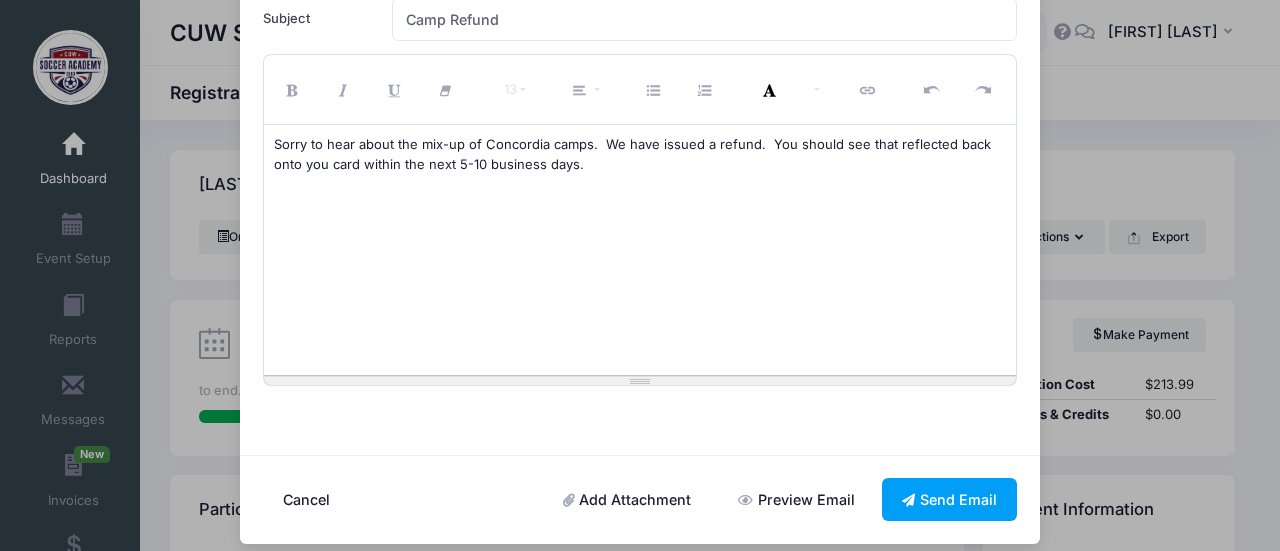 scroll, scrollTop: 185, scrollLeft: 0, axis: vertical 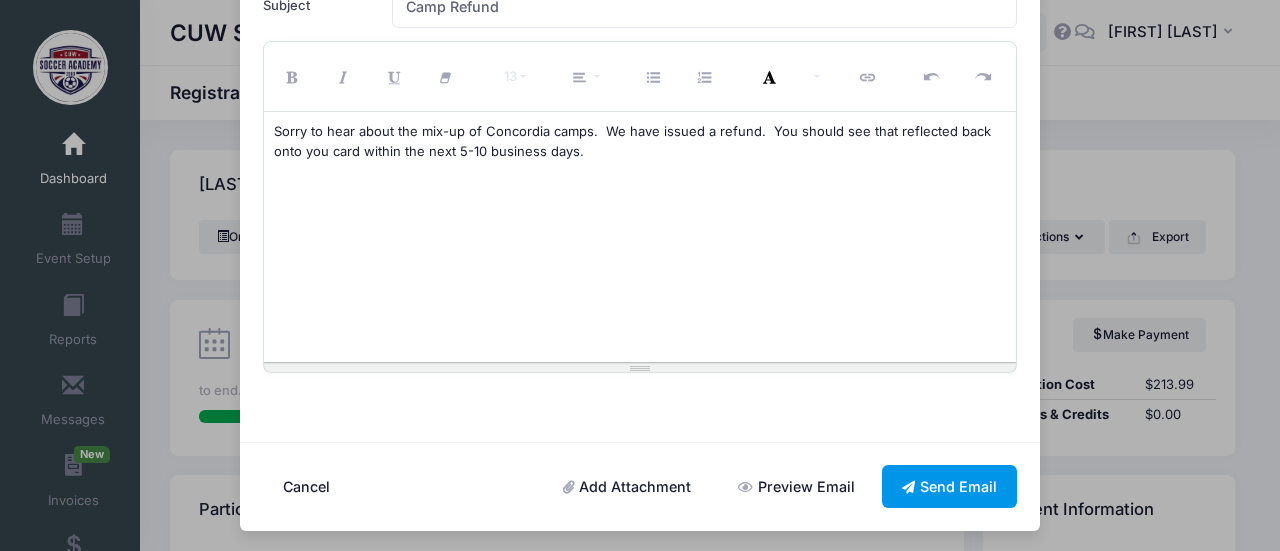 click on "Send Email" at bounding box center [950, 486] 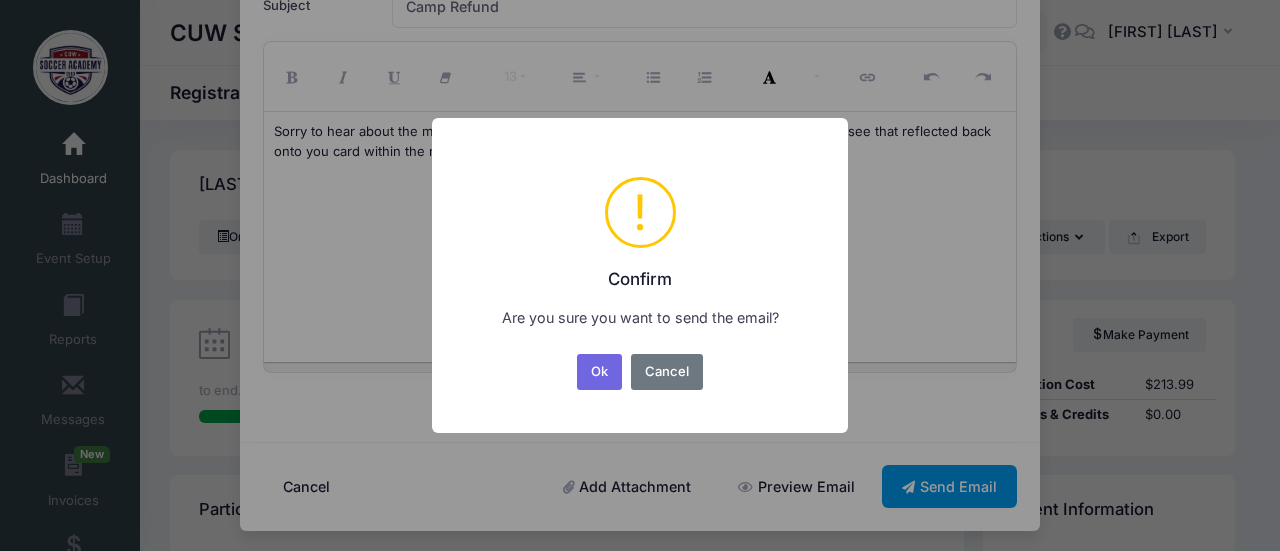 scroll, scrollTop: 0, scrollLeft: 0, axis: both 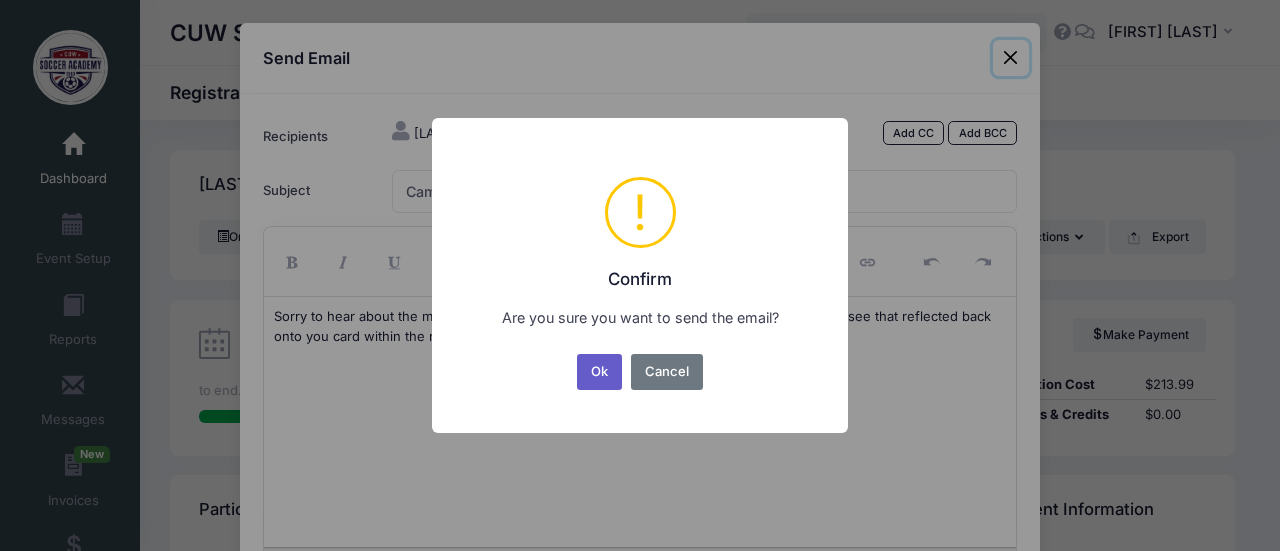 click on "Ok" at bounding box center (600, 372) 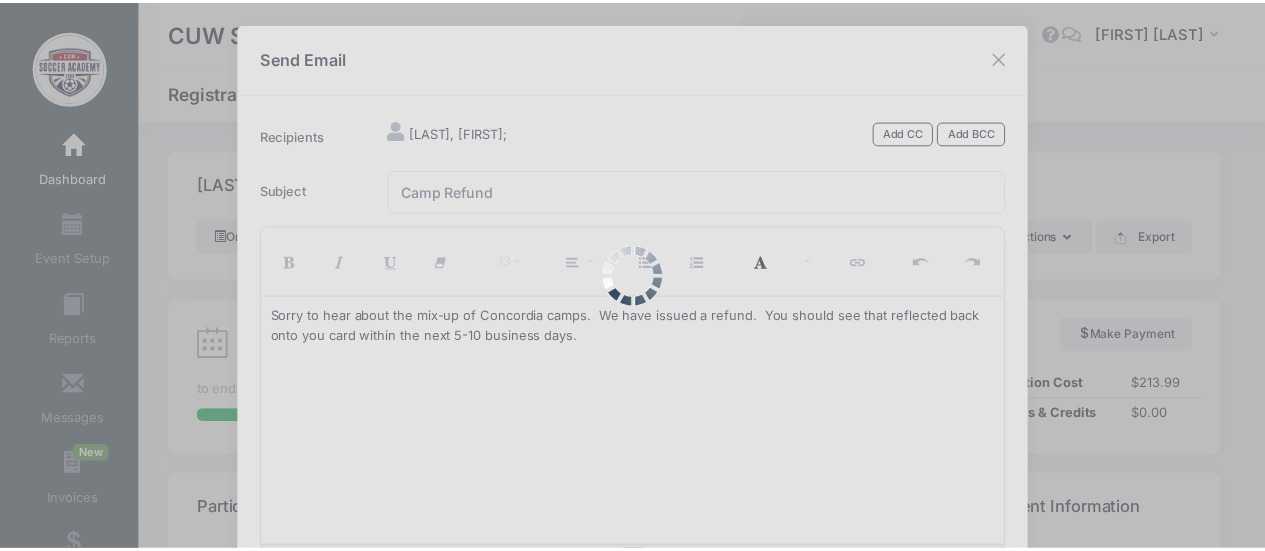 scroll, scrollTop: 185, scrollLeft: 0, axis: vertical 